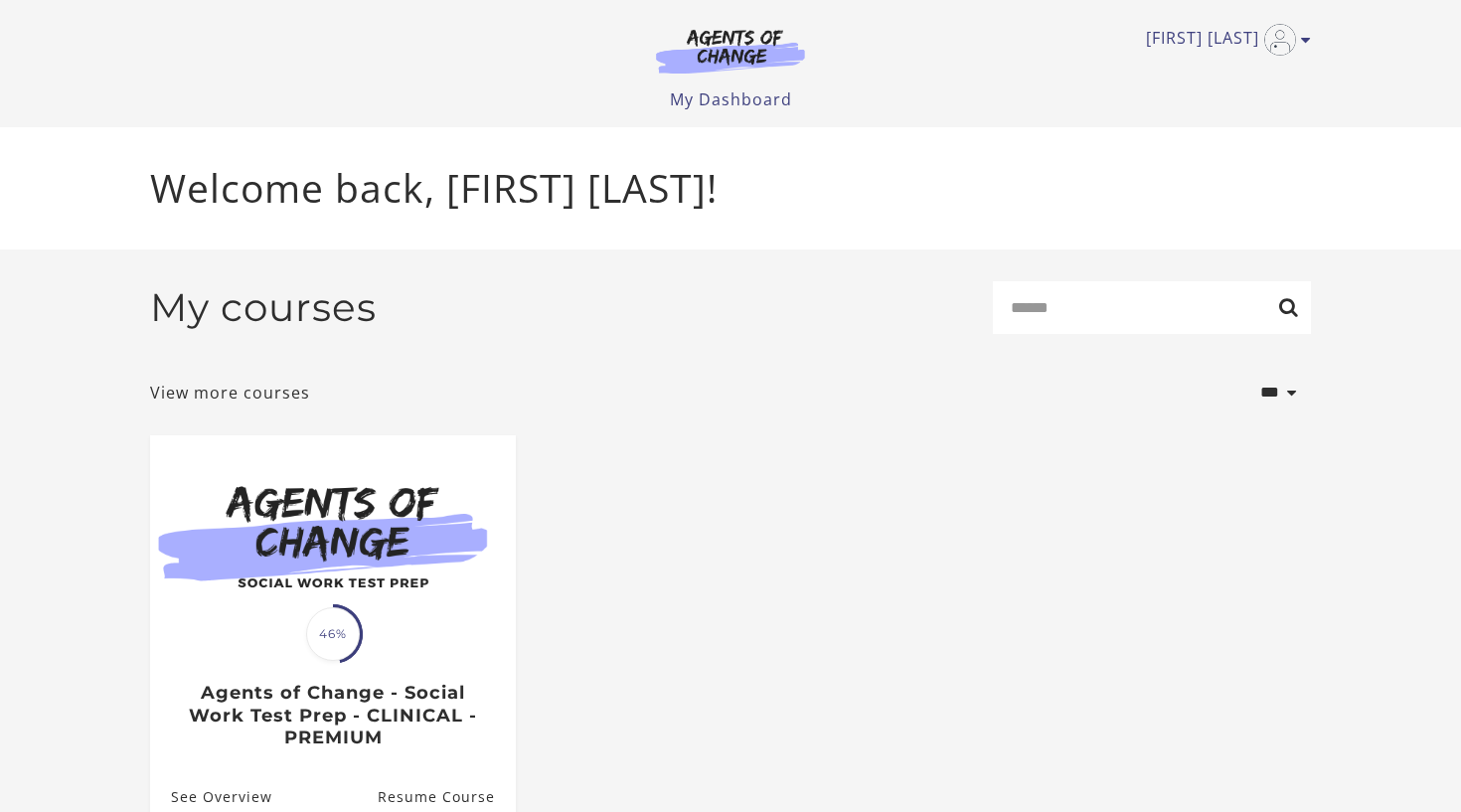 scroll, scrollTop: 0, scrollLeft: 0, axis: both 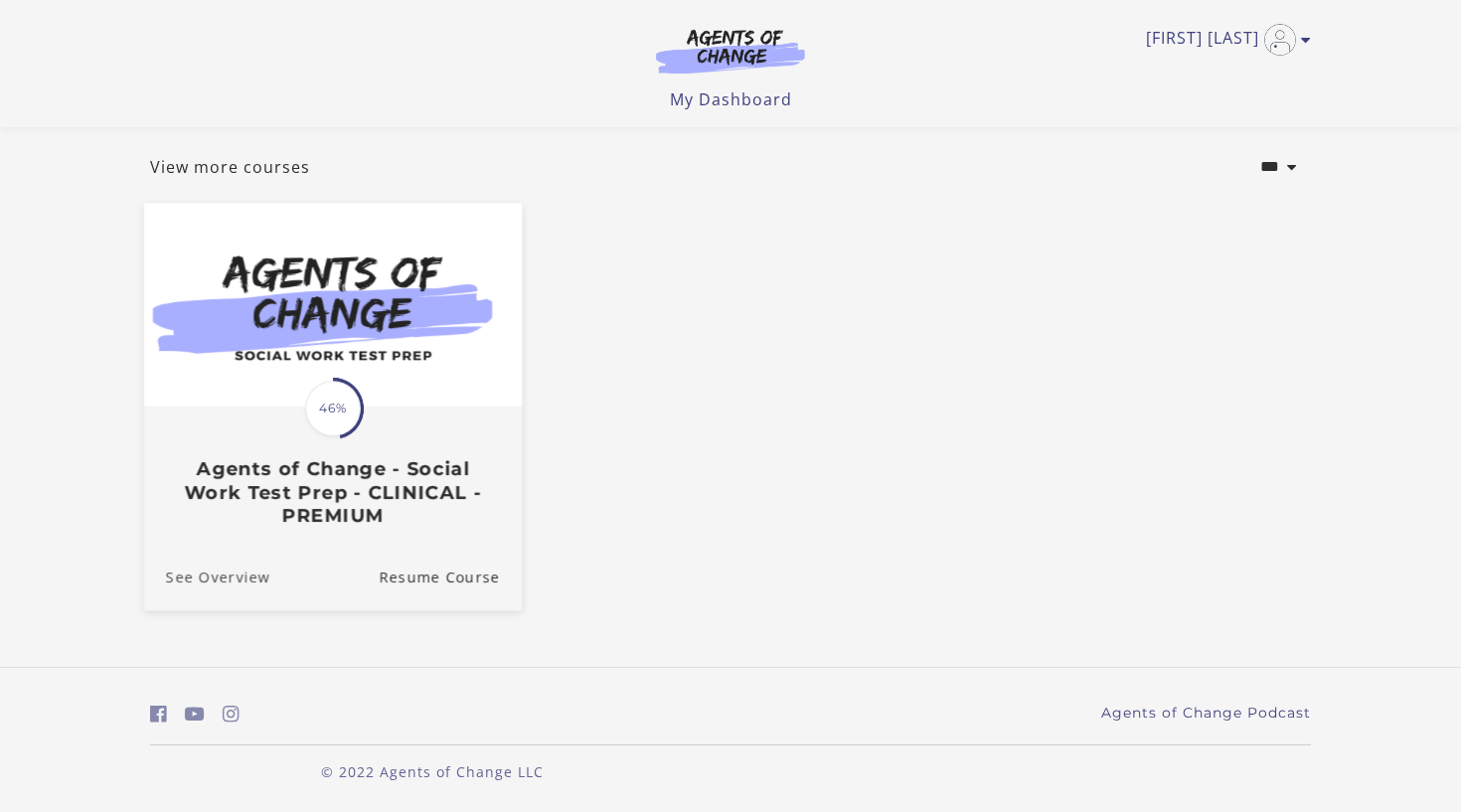 click on "See Overview" at bounding box center (207, 575) 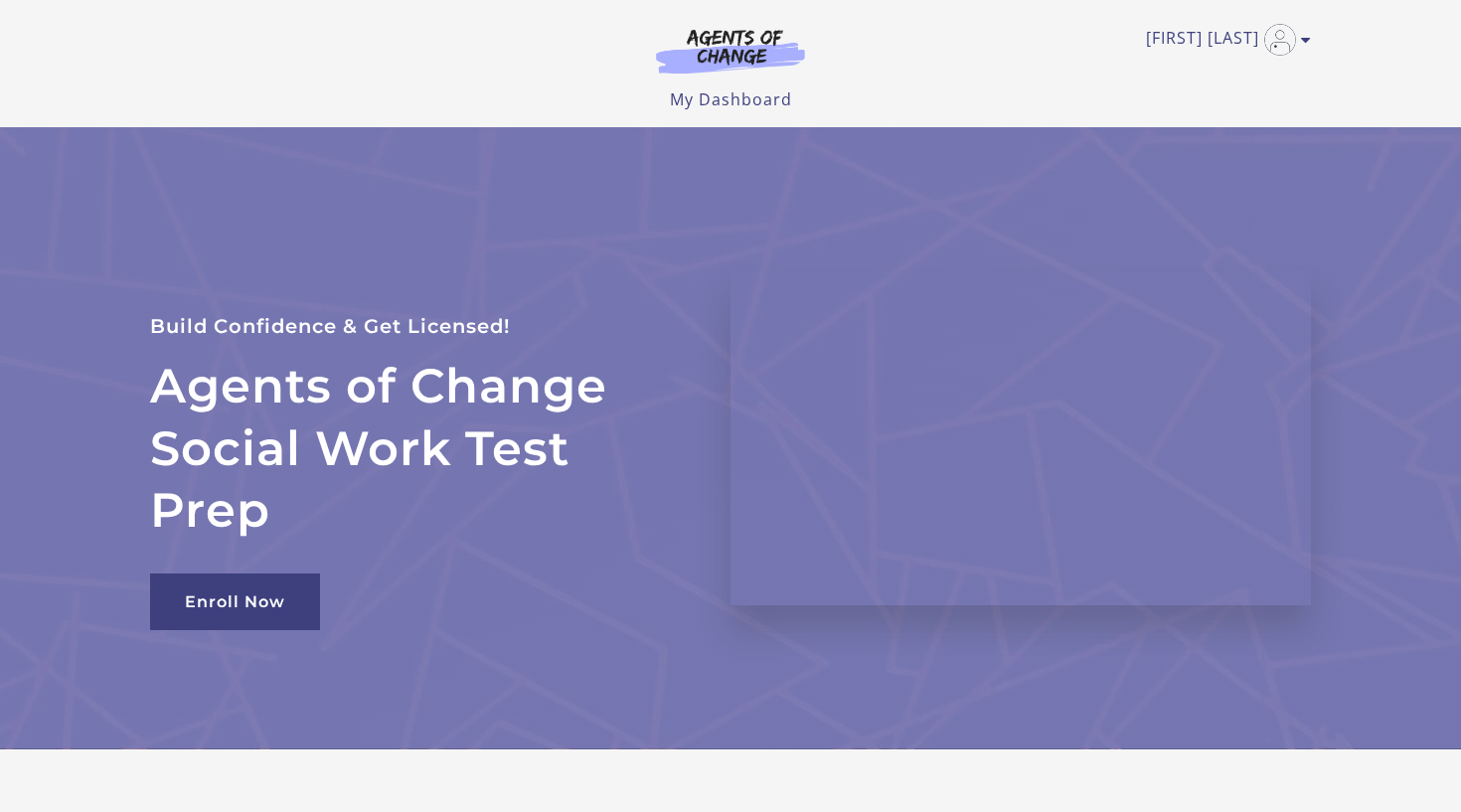 scroll, scrollTop: 0, scrollLeft: 0, axis: both 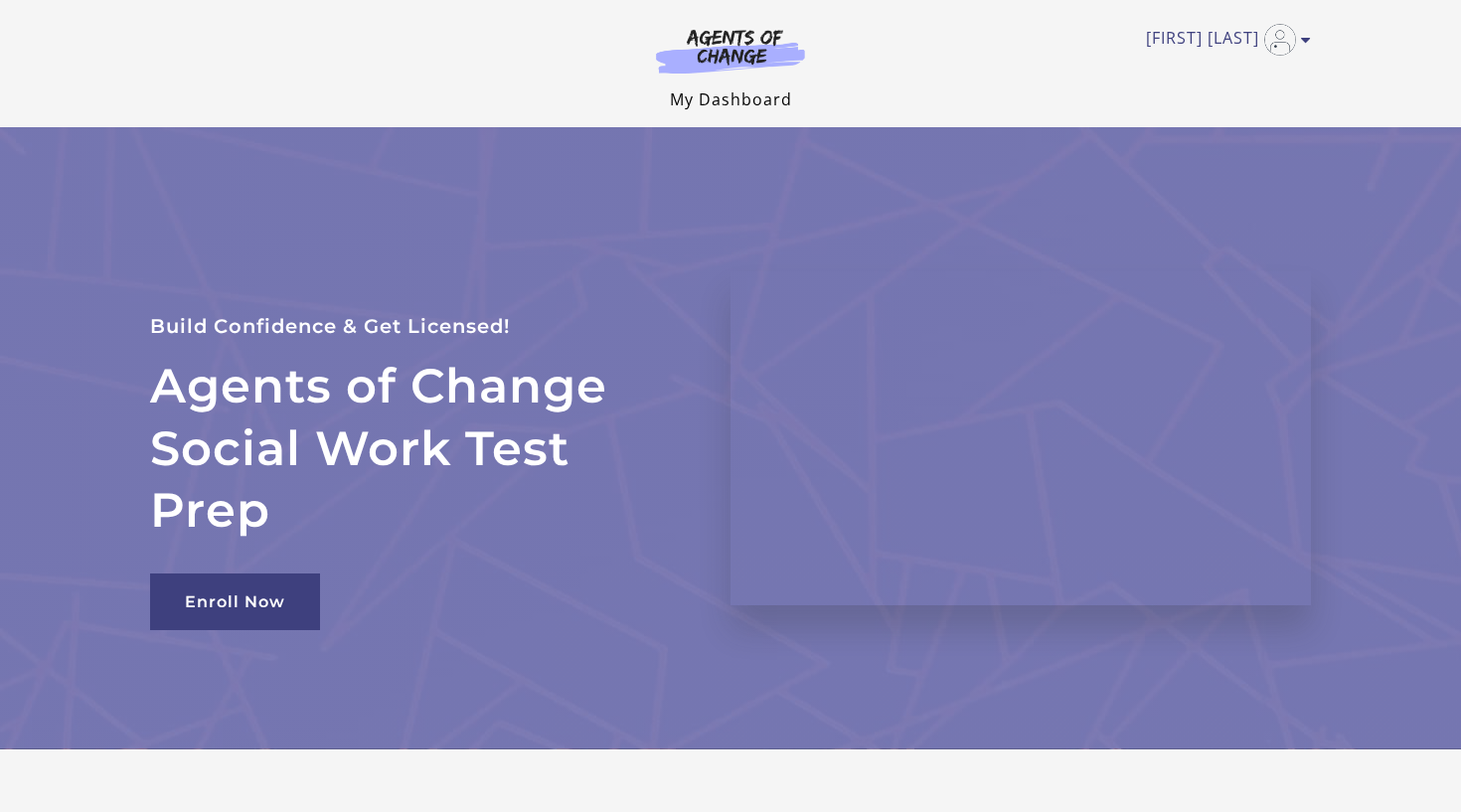 click on "My Dashboard" at bounding box center [730, 99] 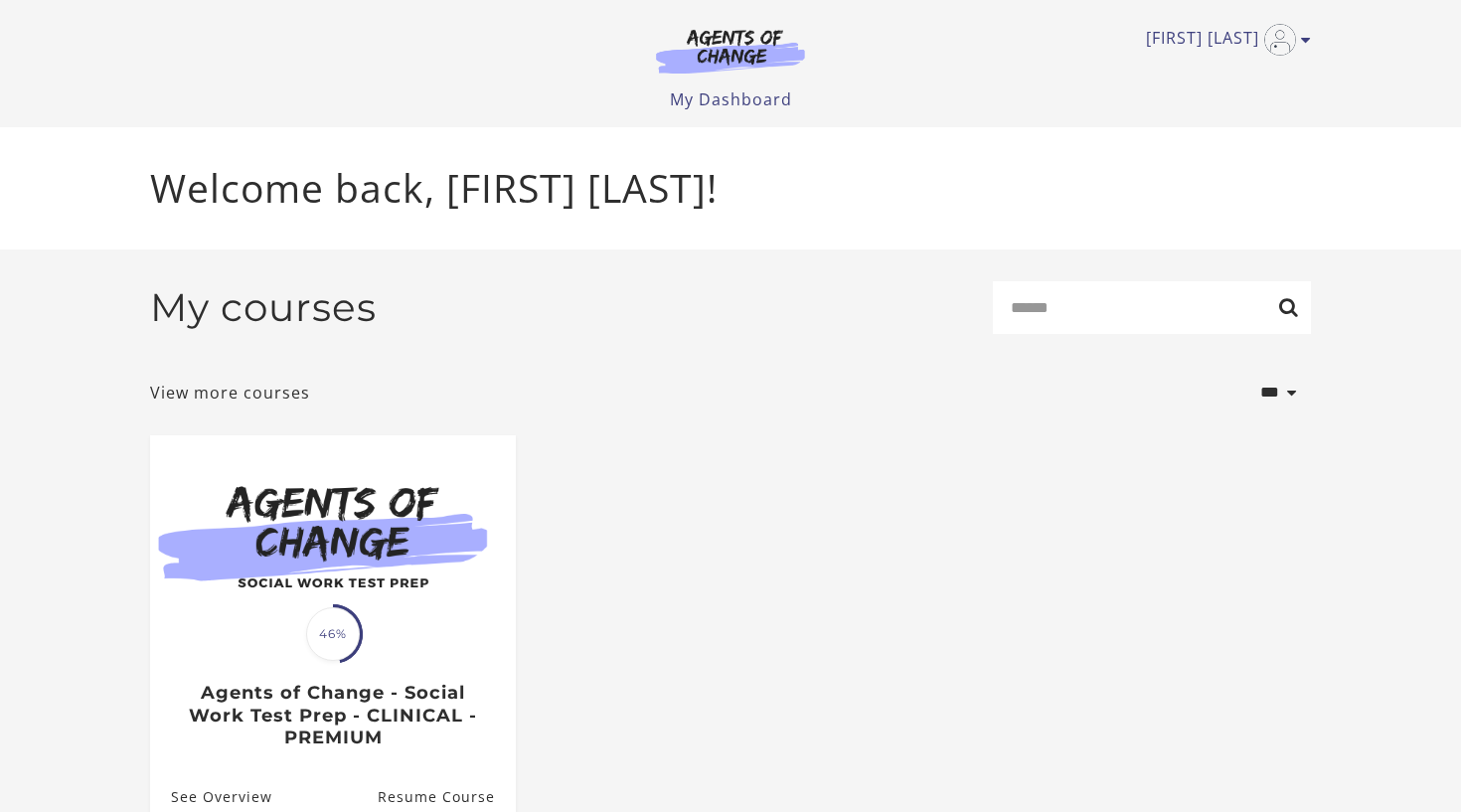 scroll, scrollTop: 0, scrollLeft: 0, axis: both 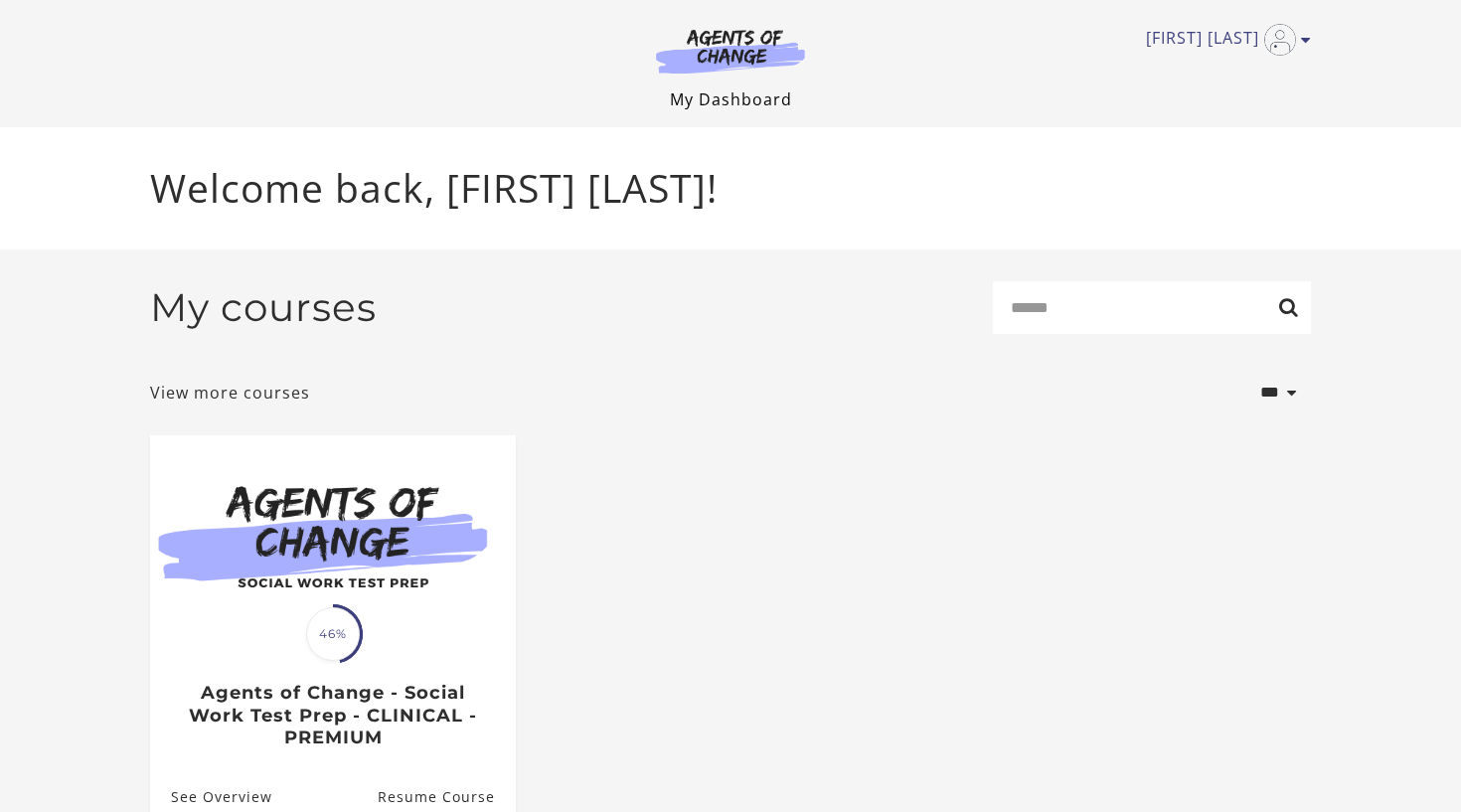 click on "My Dashboard" at bounding box center [730, 99] 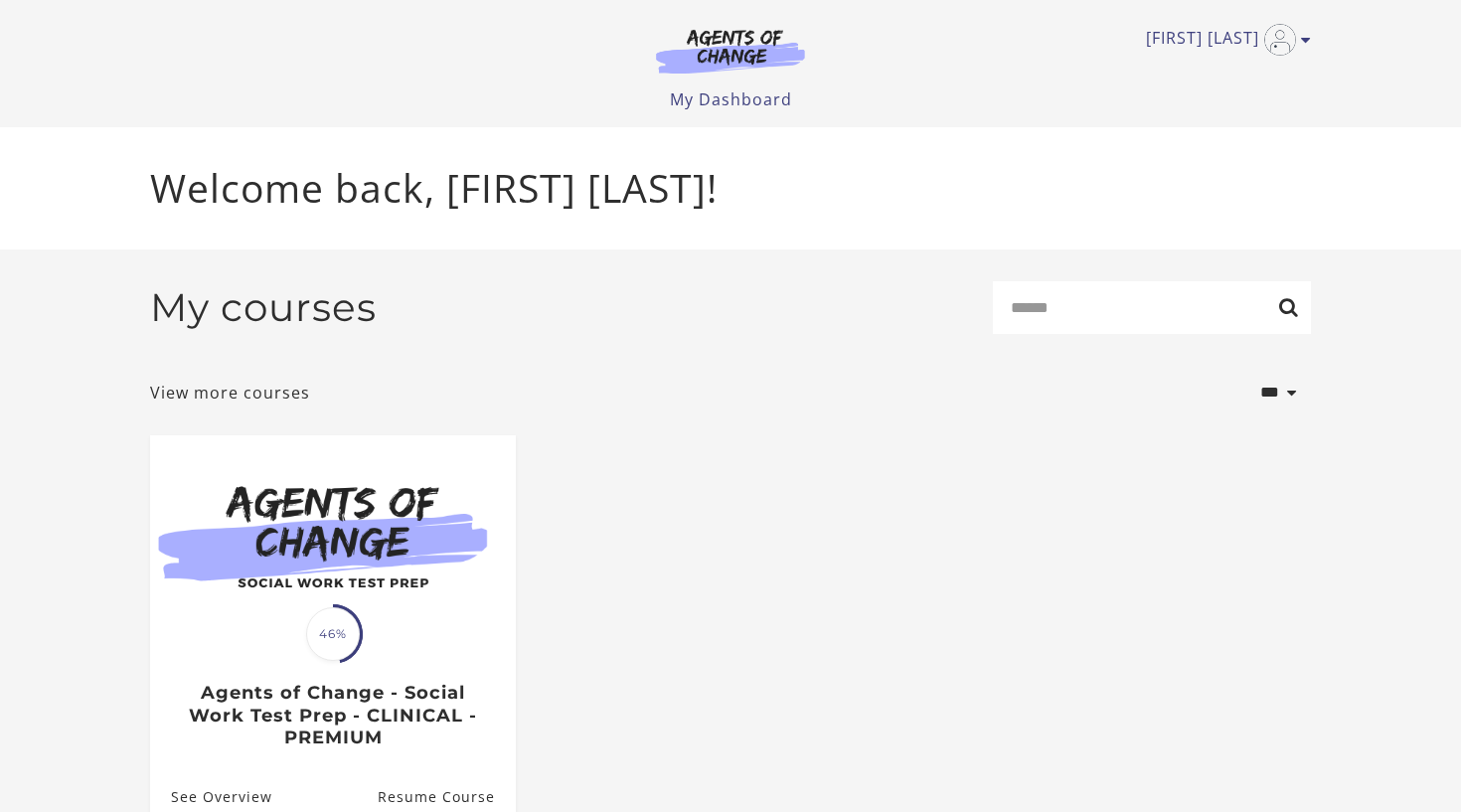 scroll, scrollTop: 0, scrollLeft: 0, axis: both 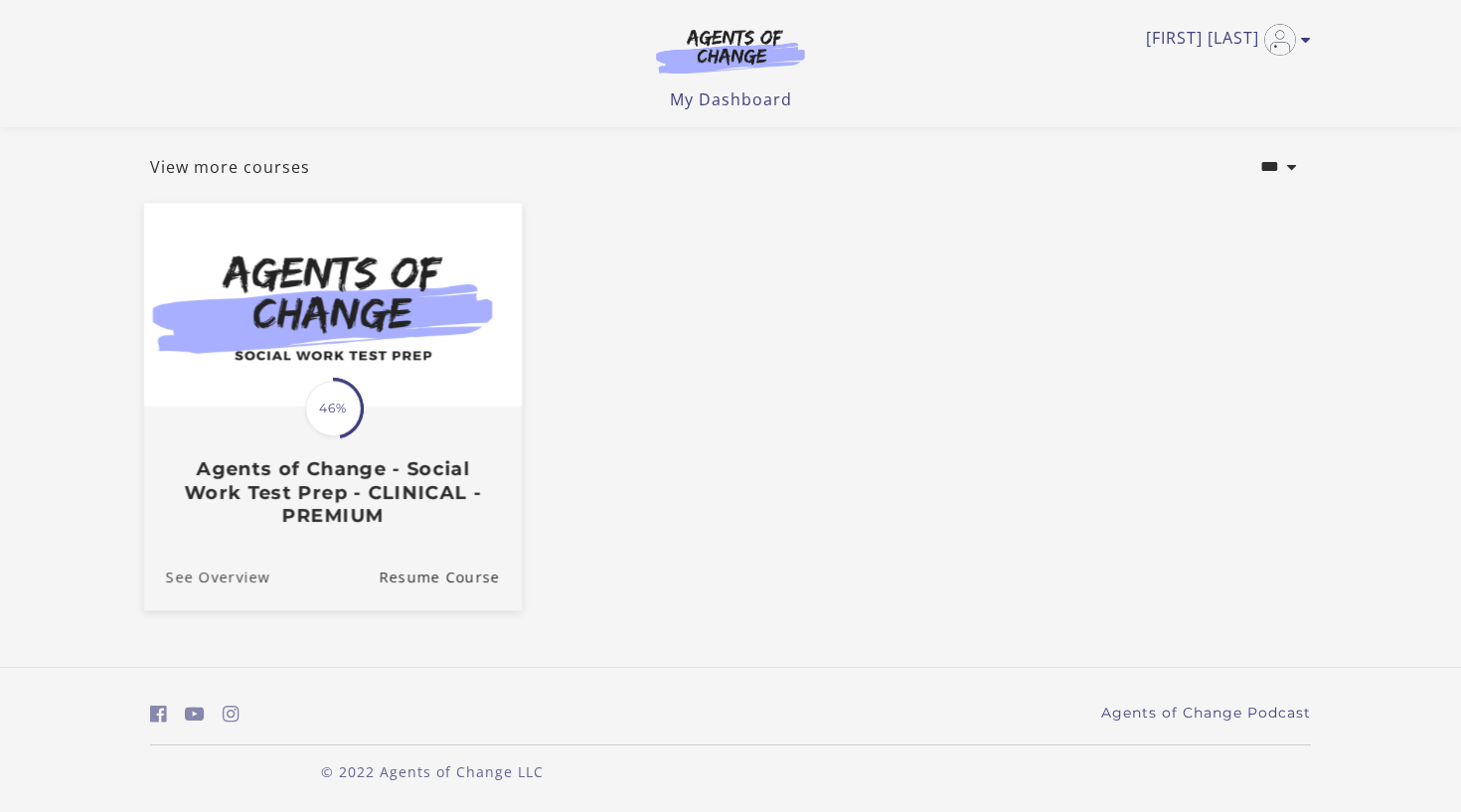click on "See Overview" at bounding box center [207, 575] 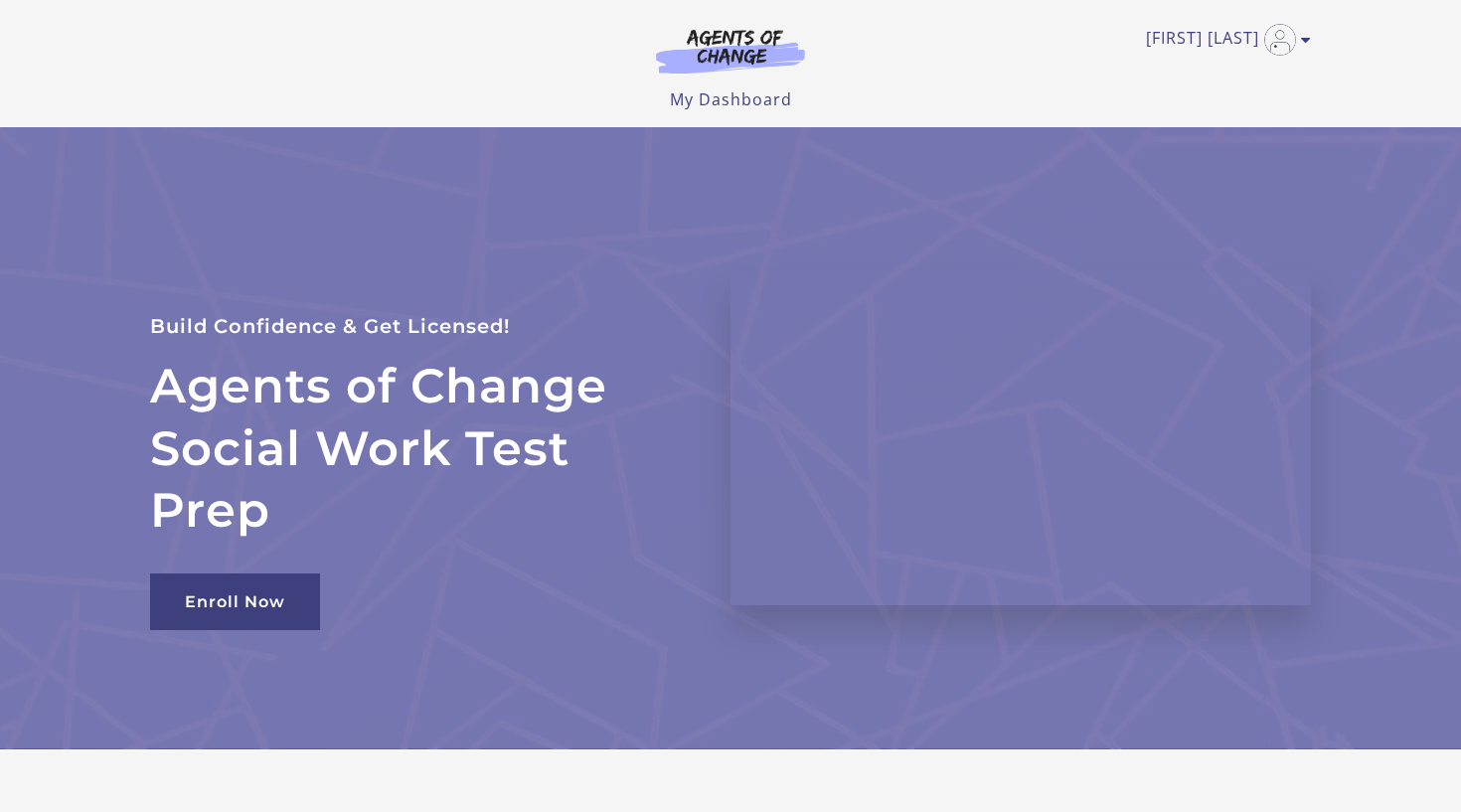 scroll, scrollTop: 0, scrollLeft: 0, axis: both 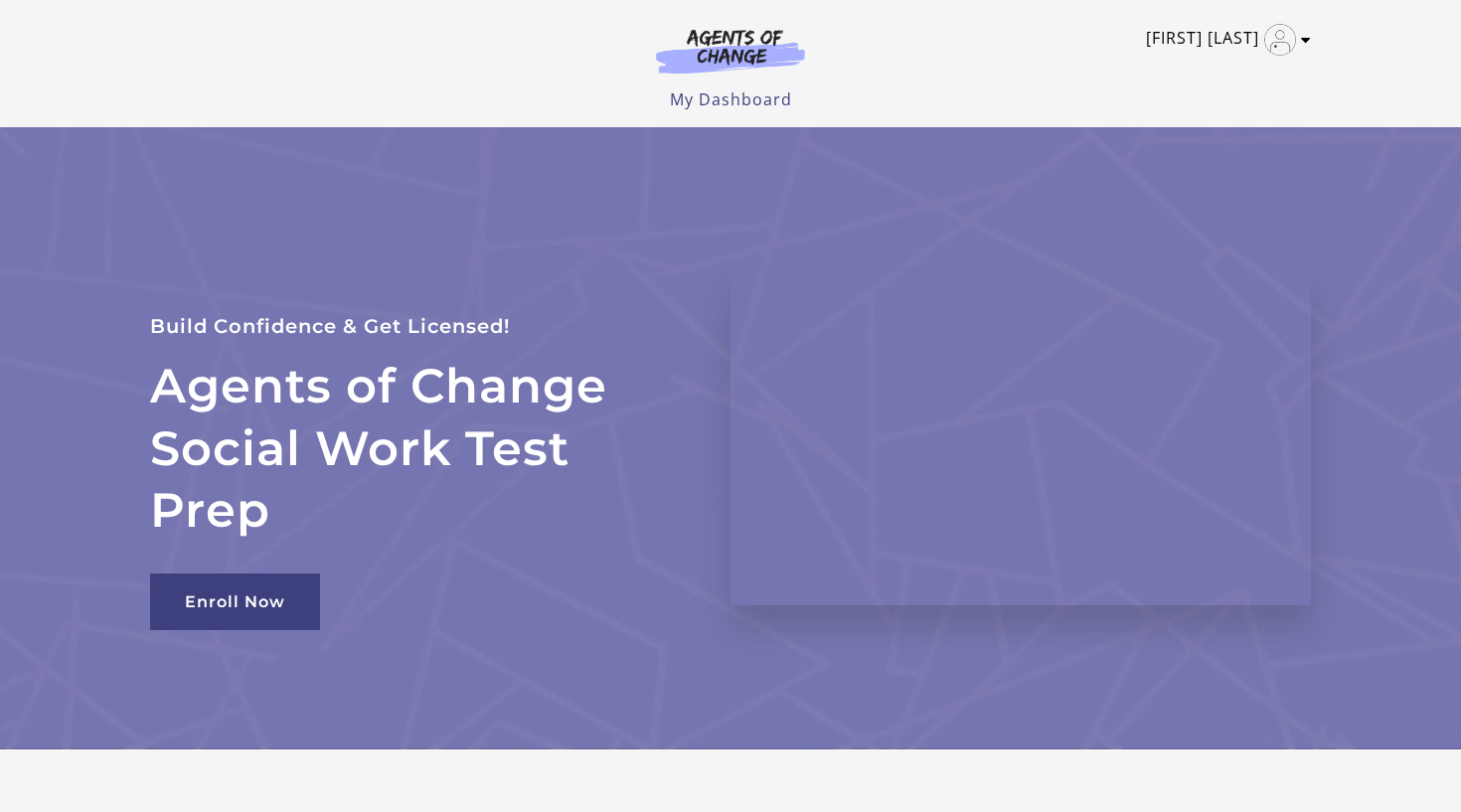 click on "[FIRST] [LAST]" at bounding box center [1223, 40] 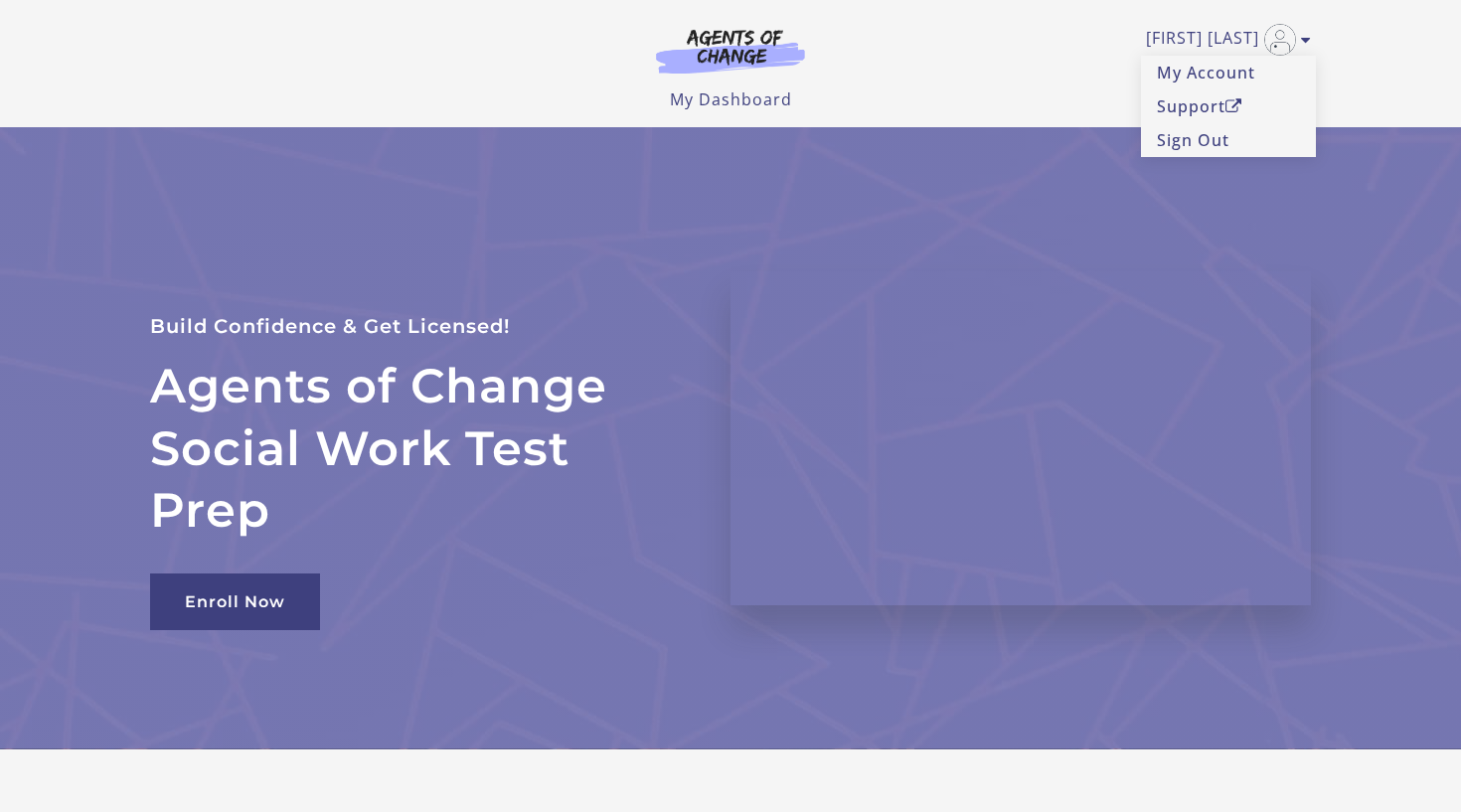 click on "Elisha M
My Account
Support
Sign Out
Toggle menu
Menu
My Dashboard
My Account
Support
Sign Out" at bounding box center [730, 56] 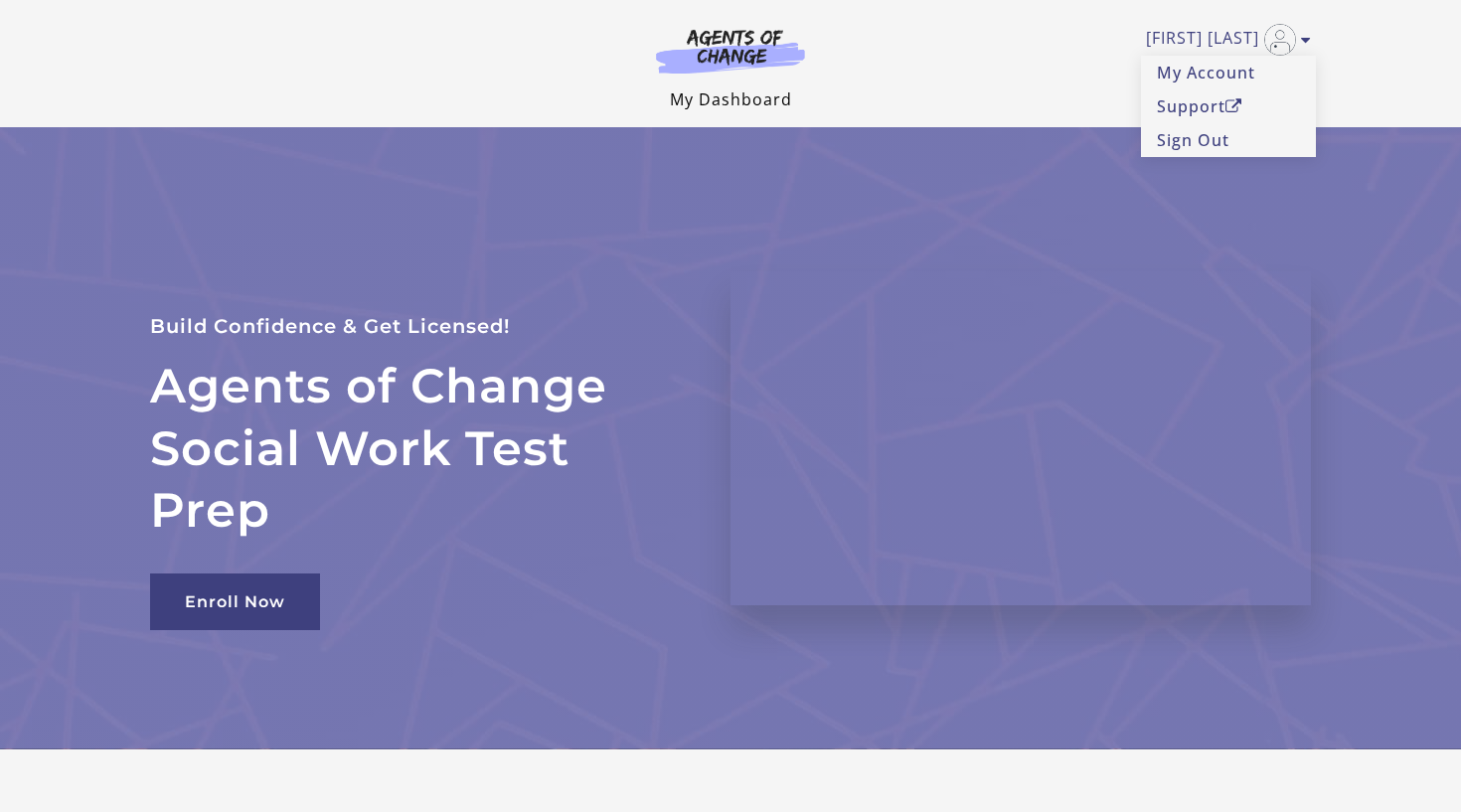 click on "My Dashboard" at bounding box center (730, 99) 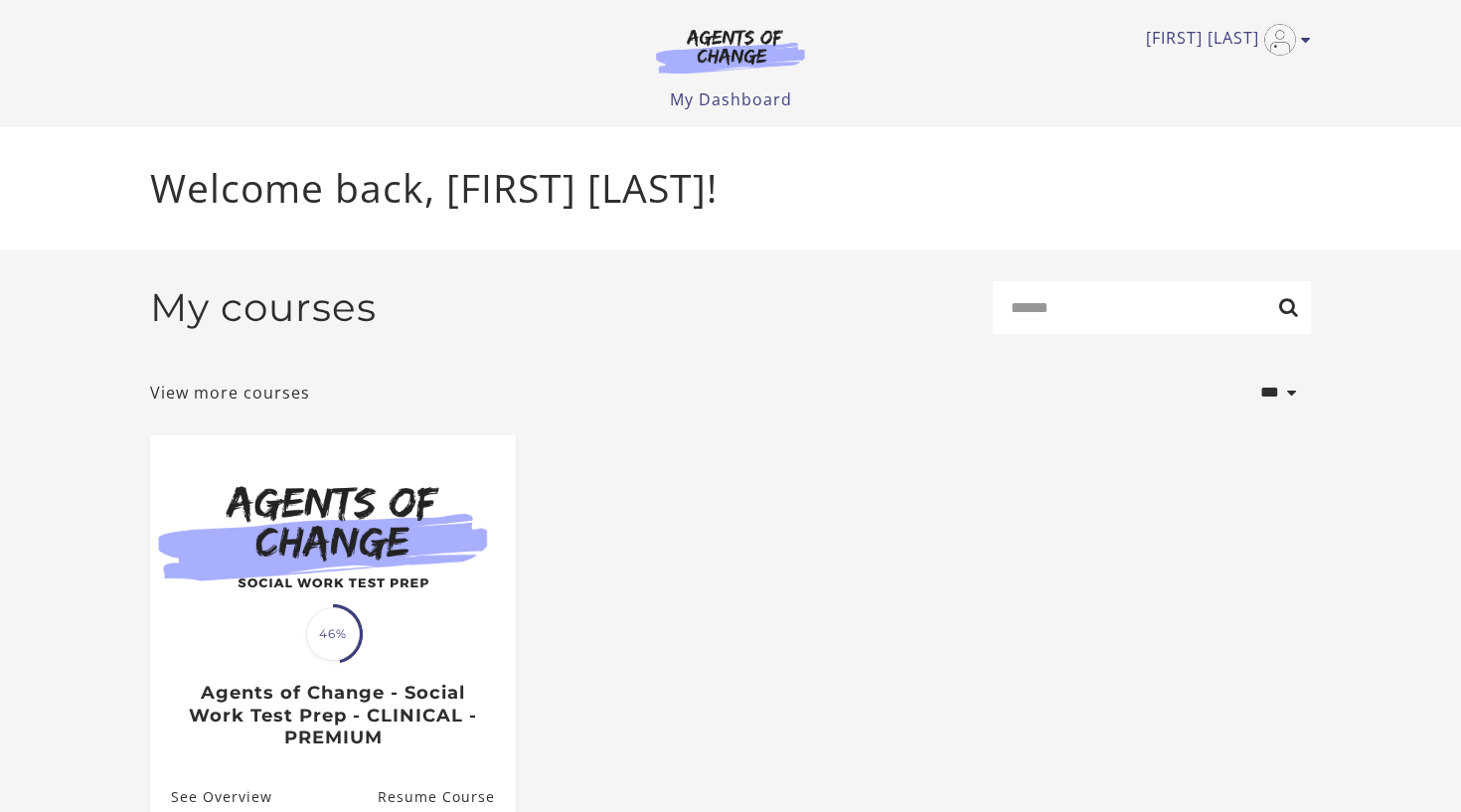 scroll, scrollTop: 0, scrollLeft: 0, axis: both 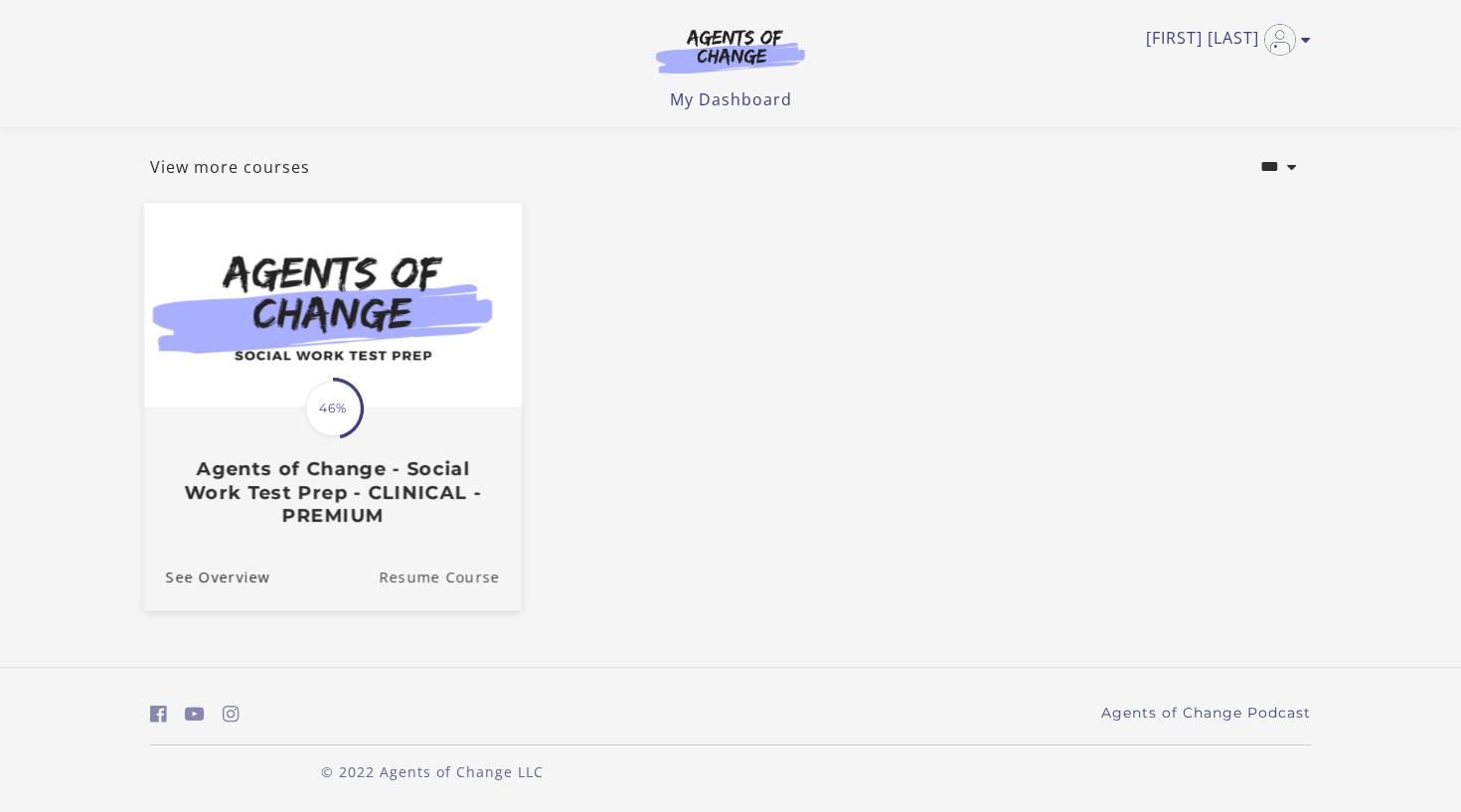 click on "Resume Course" at bounding box center (450, 575) 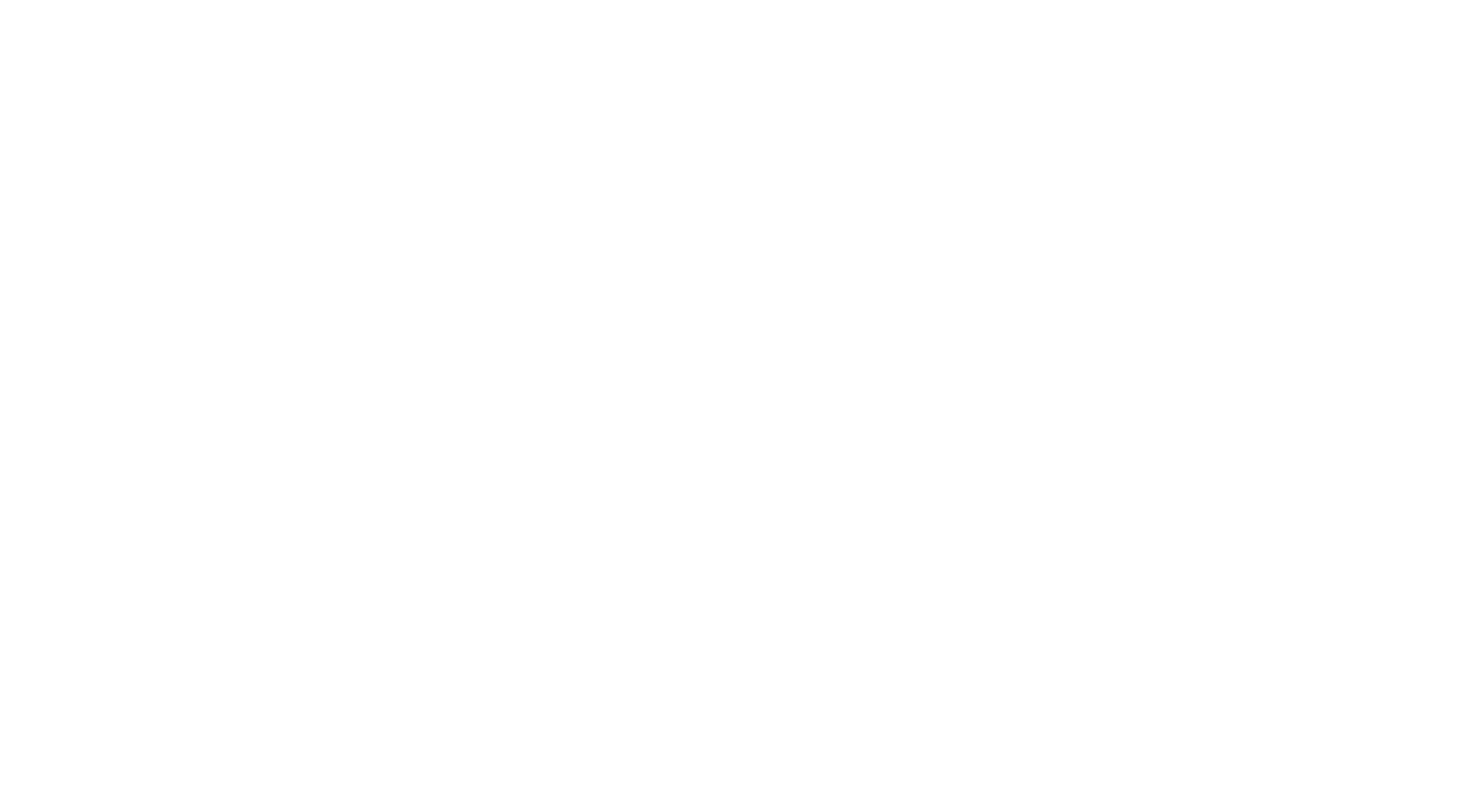 scroll, scrollTop: 0, scrollLeft: 0, axis: both 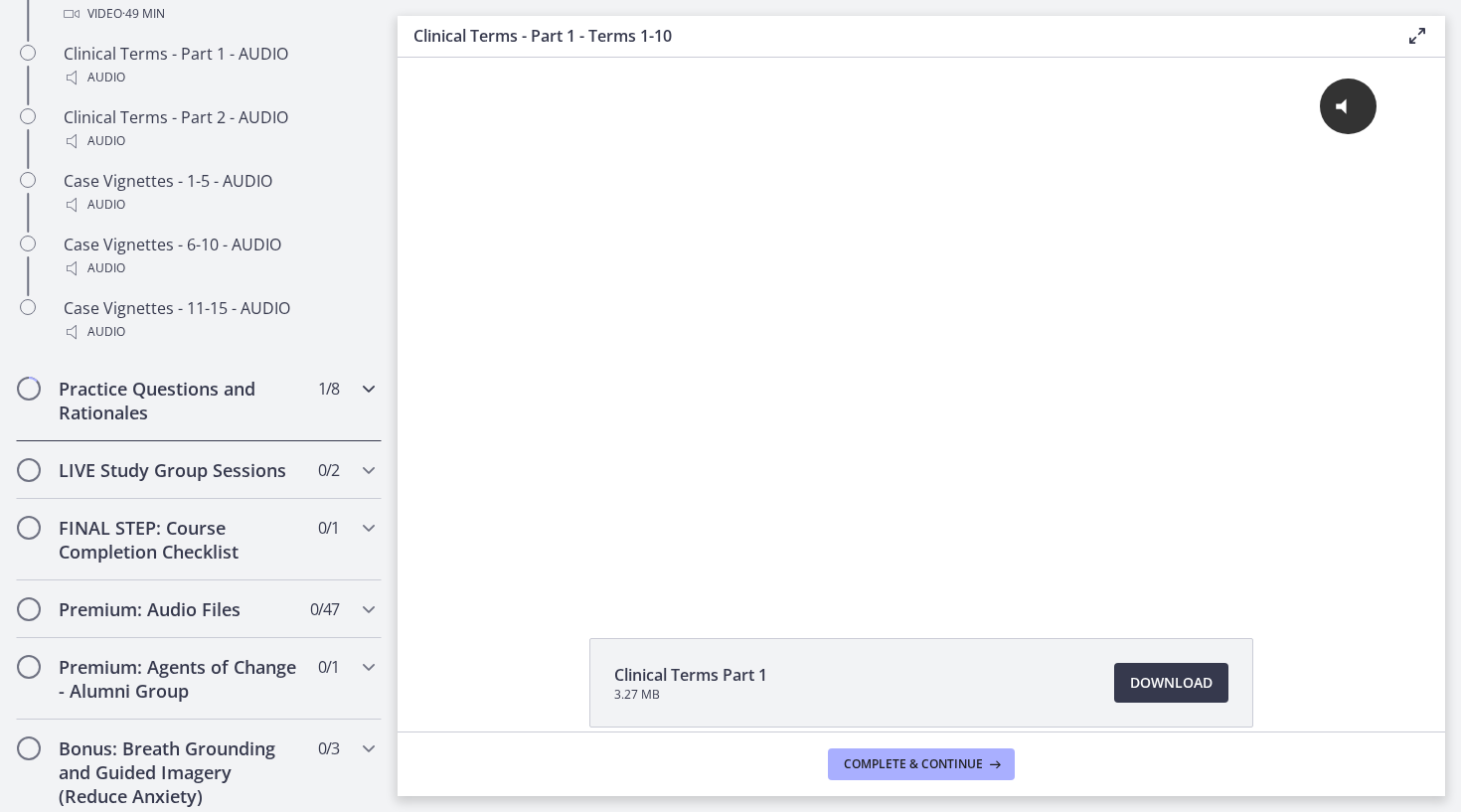 click on "Practice Questions and Rationales" at bounding box center [180, 401] 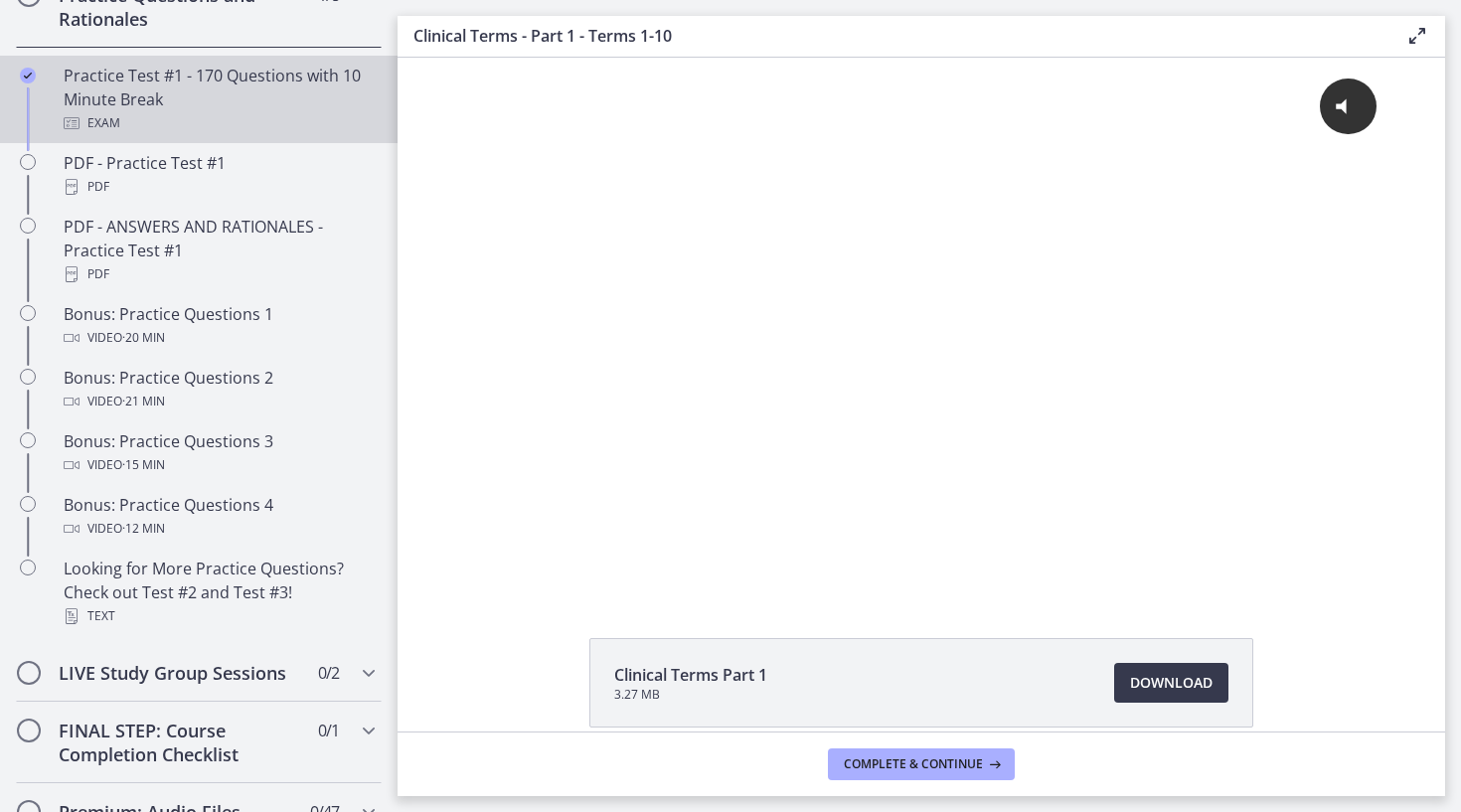 scroll, scrollTop: 1079, scrollLeft: 0, axis: vertical 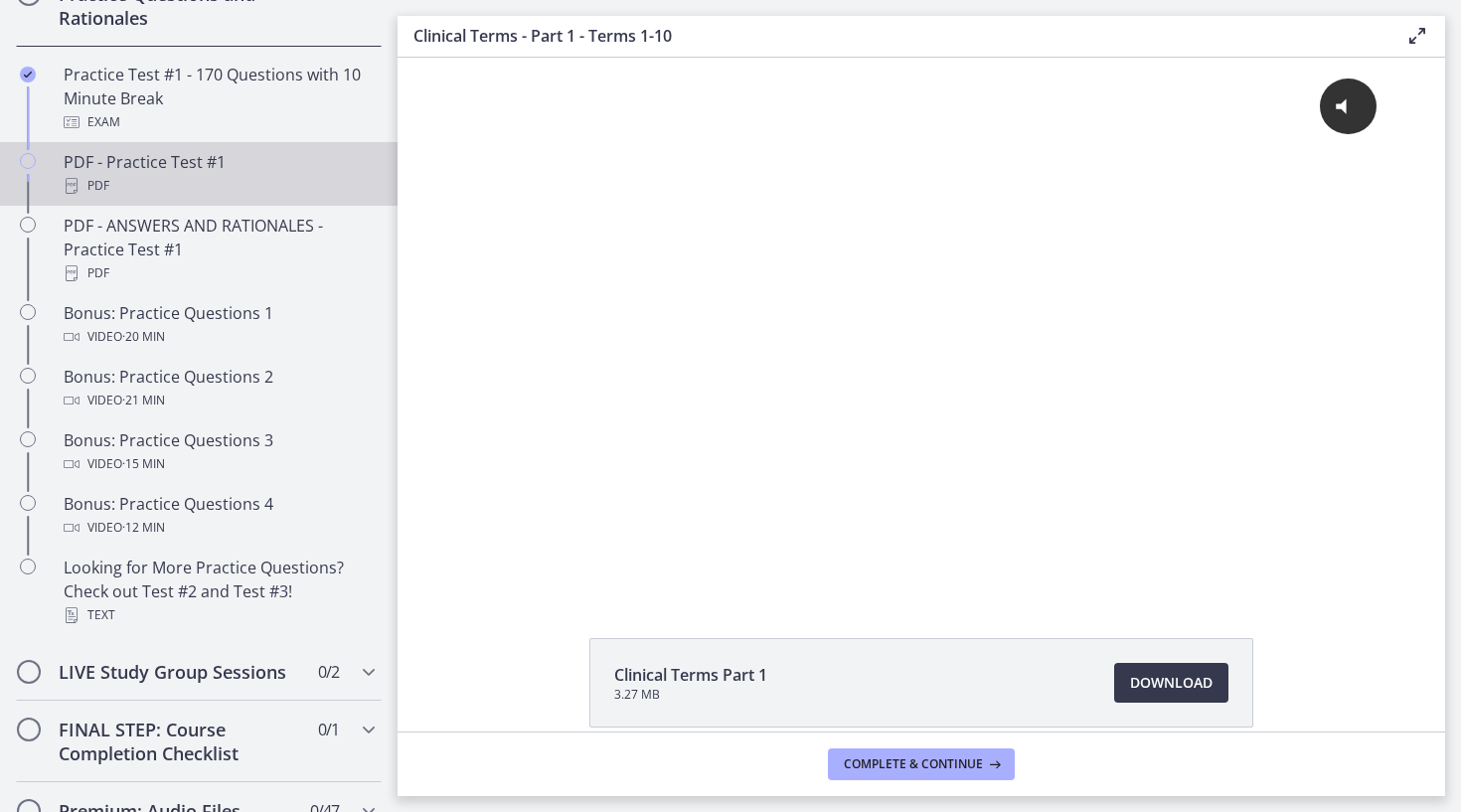 click on "PDF - Practice Test #1
PDF" at bounding box center [219, 174] 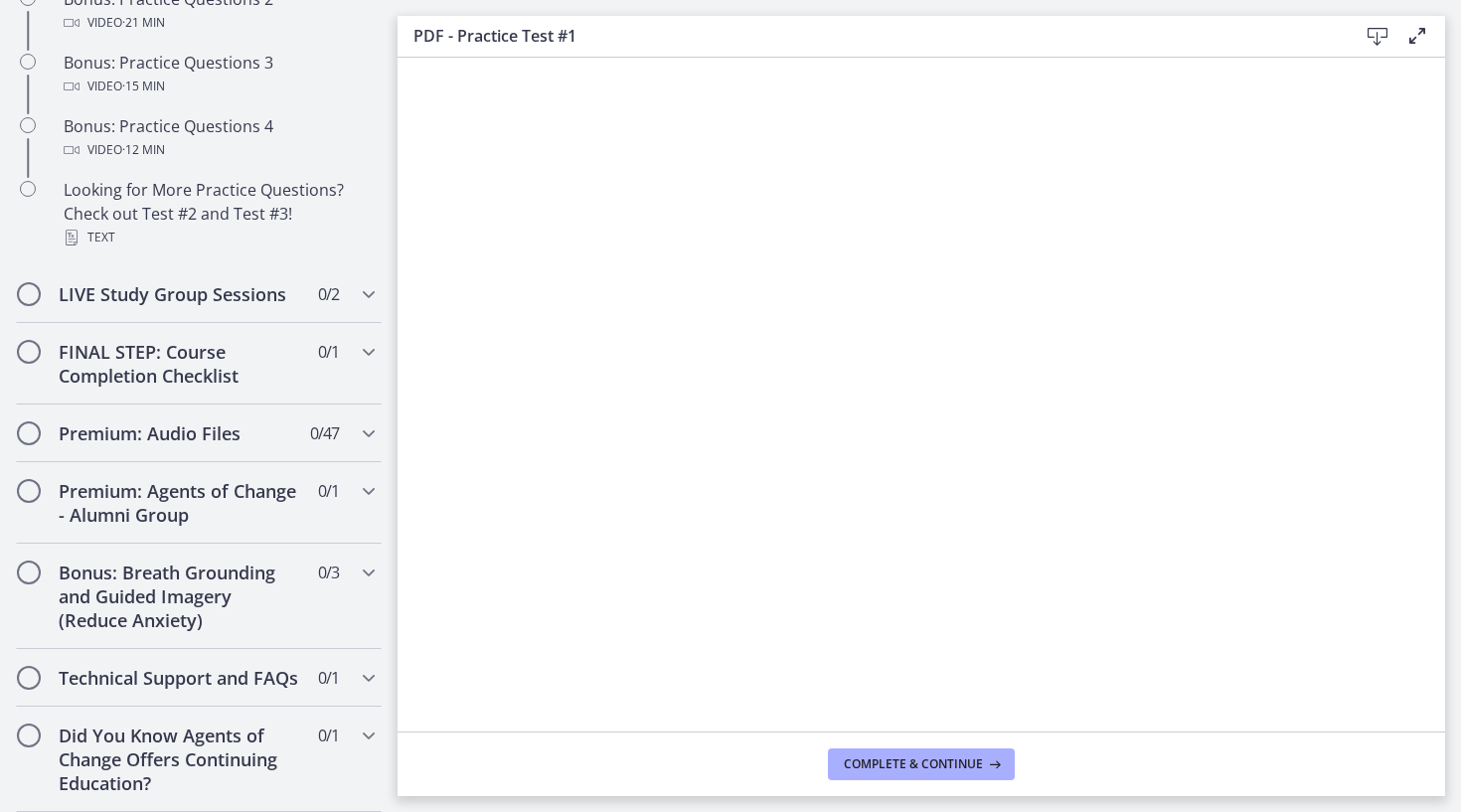 scroll, scrollTop: 1471, scrollLeft: 0, axis: vertical 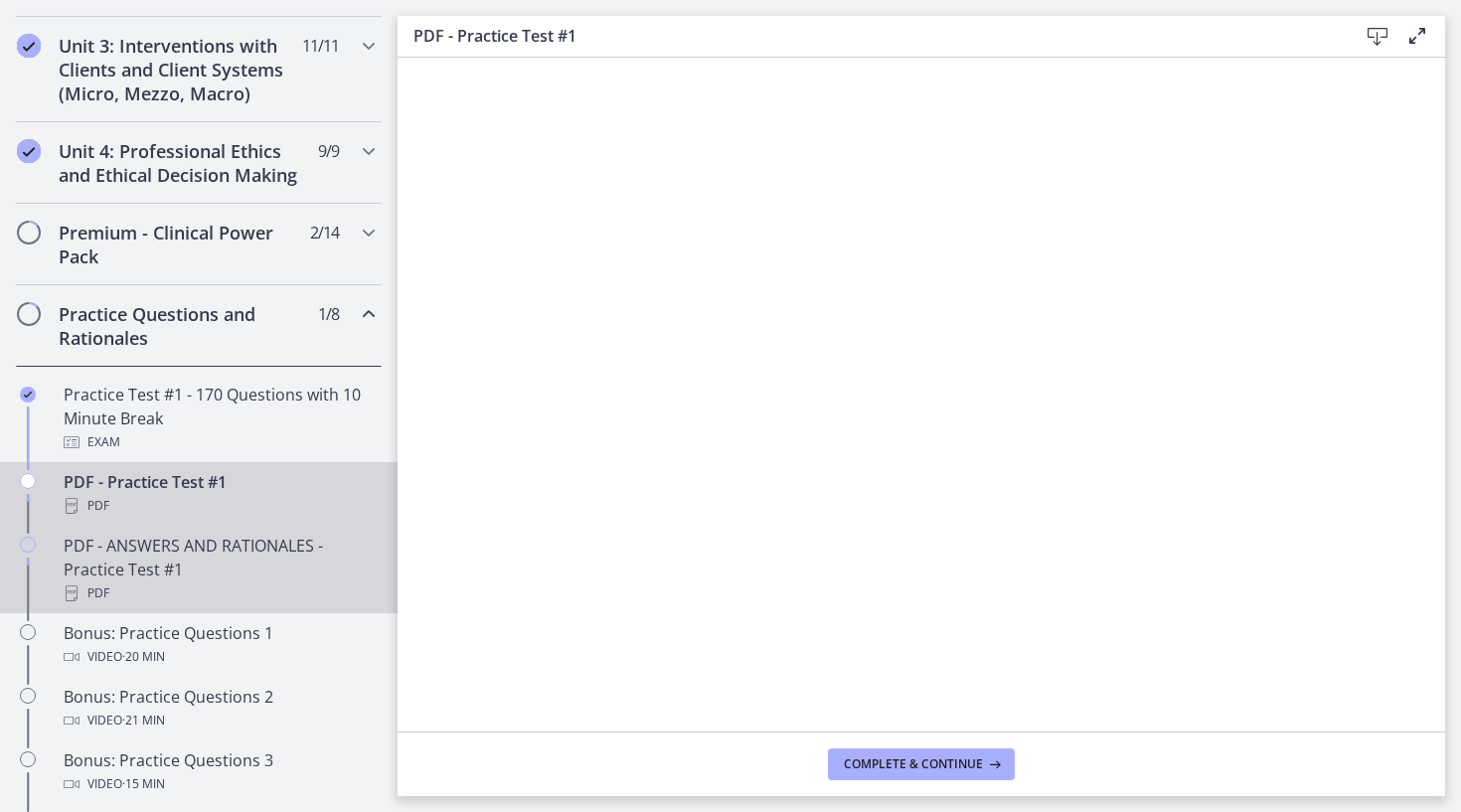 click on "PDF - ANSWERS AND RATIONALES - Practice Test #1
PDF" at bounding box center [219, 569] 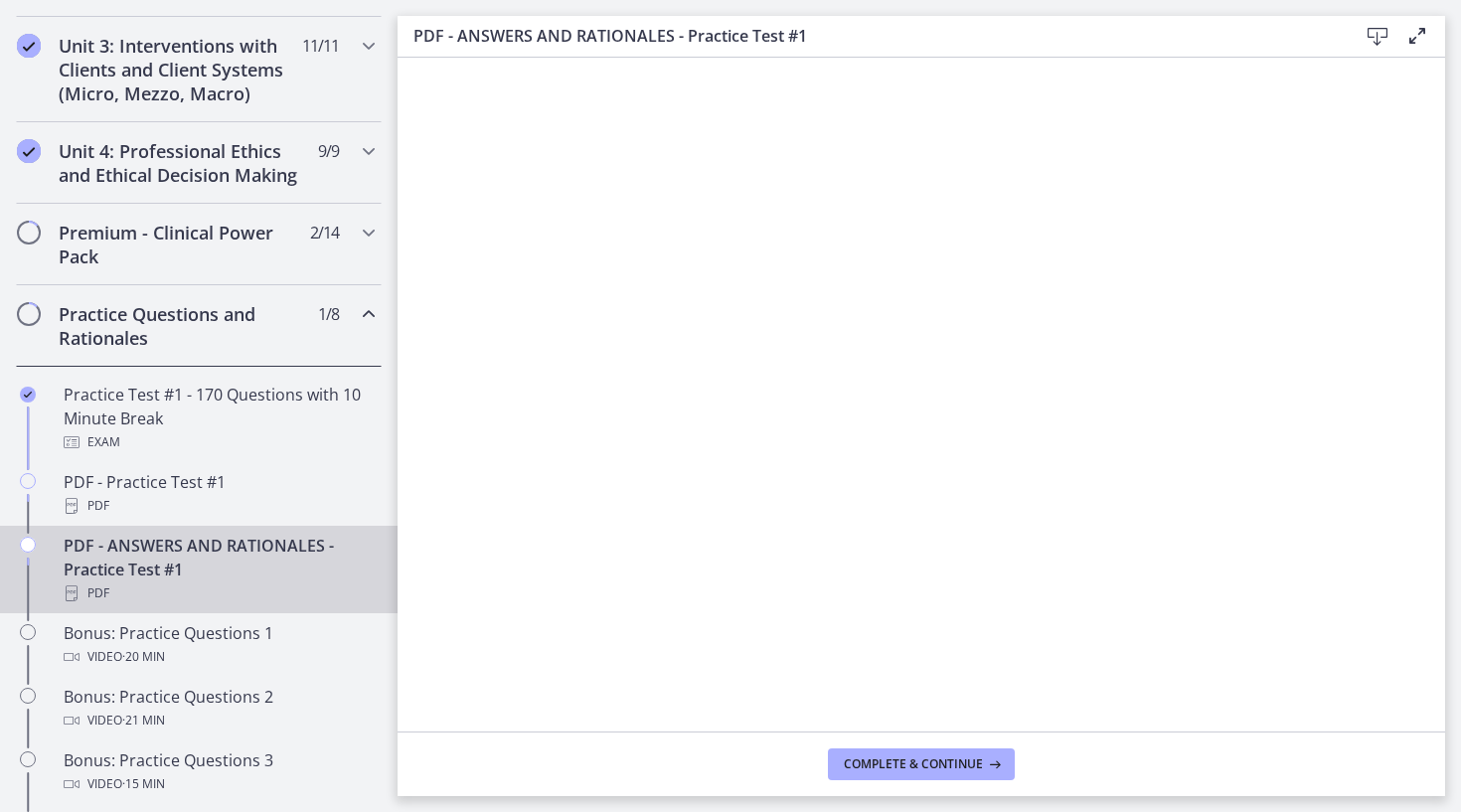 scroll, scrollTop: 0, scrollLeft: 0, axis: both 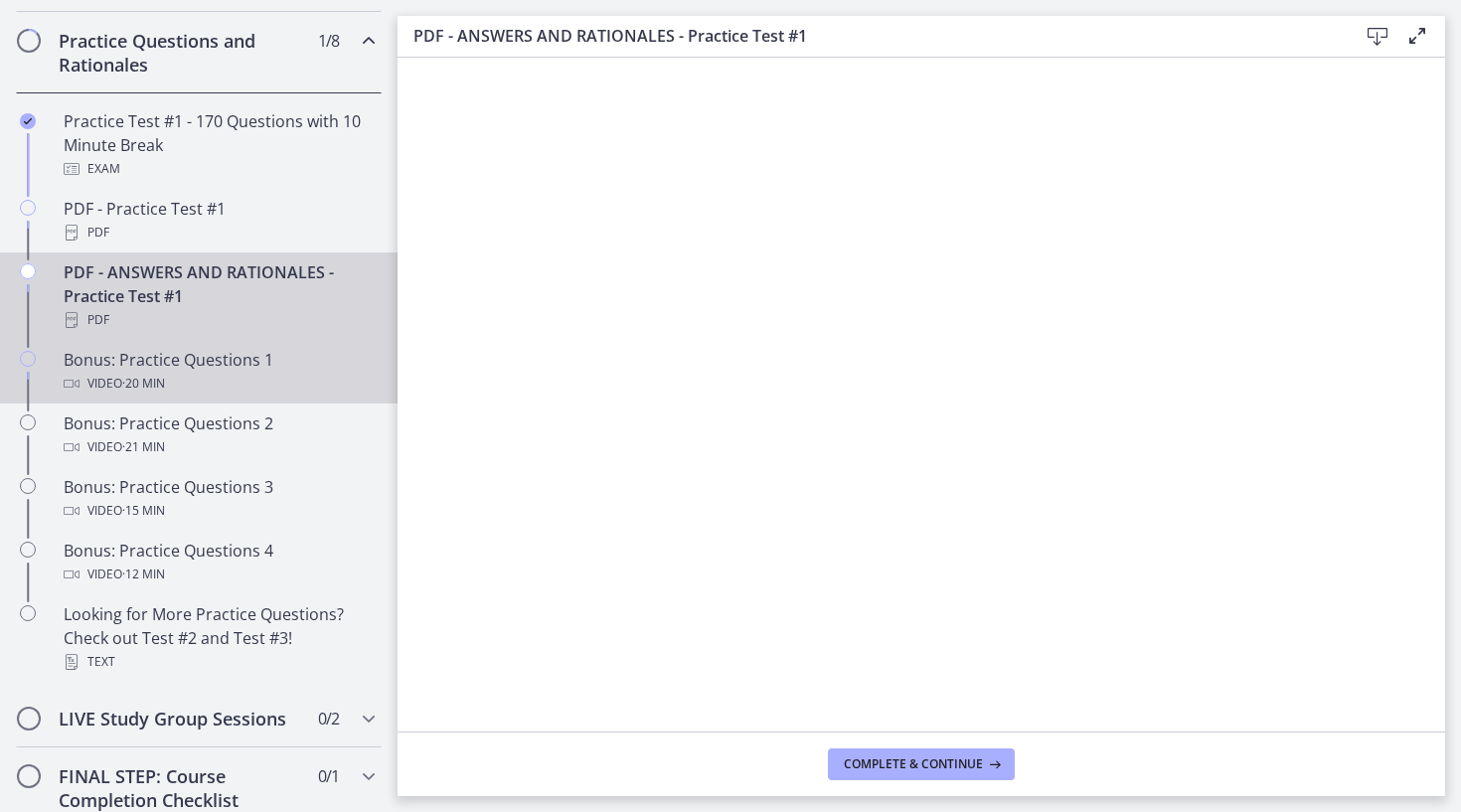 click on "·  20 min" at bounding box center (143, 384) 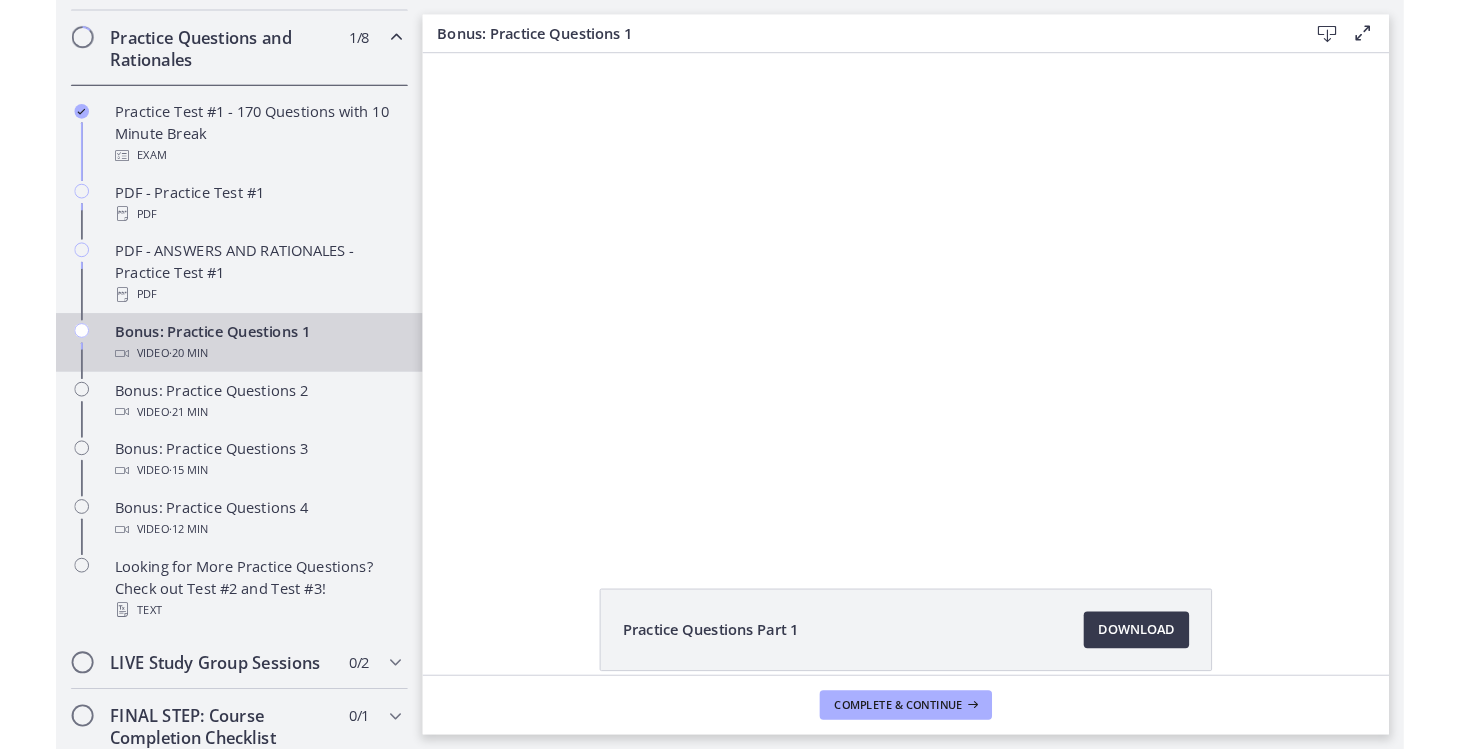 scroll, scrollTop: 0, scrollLeft: 0, axis: both 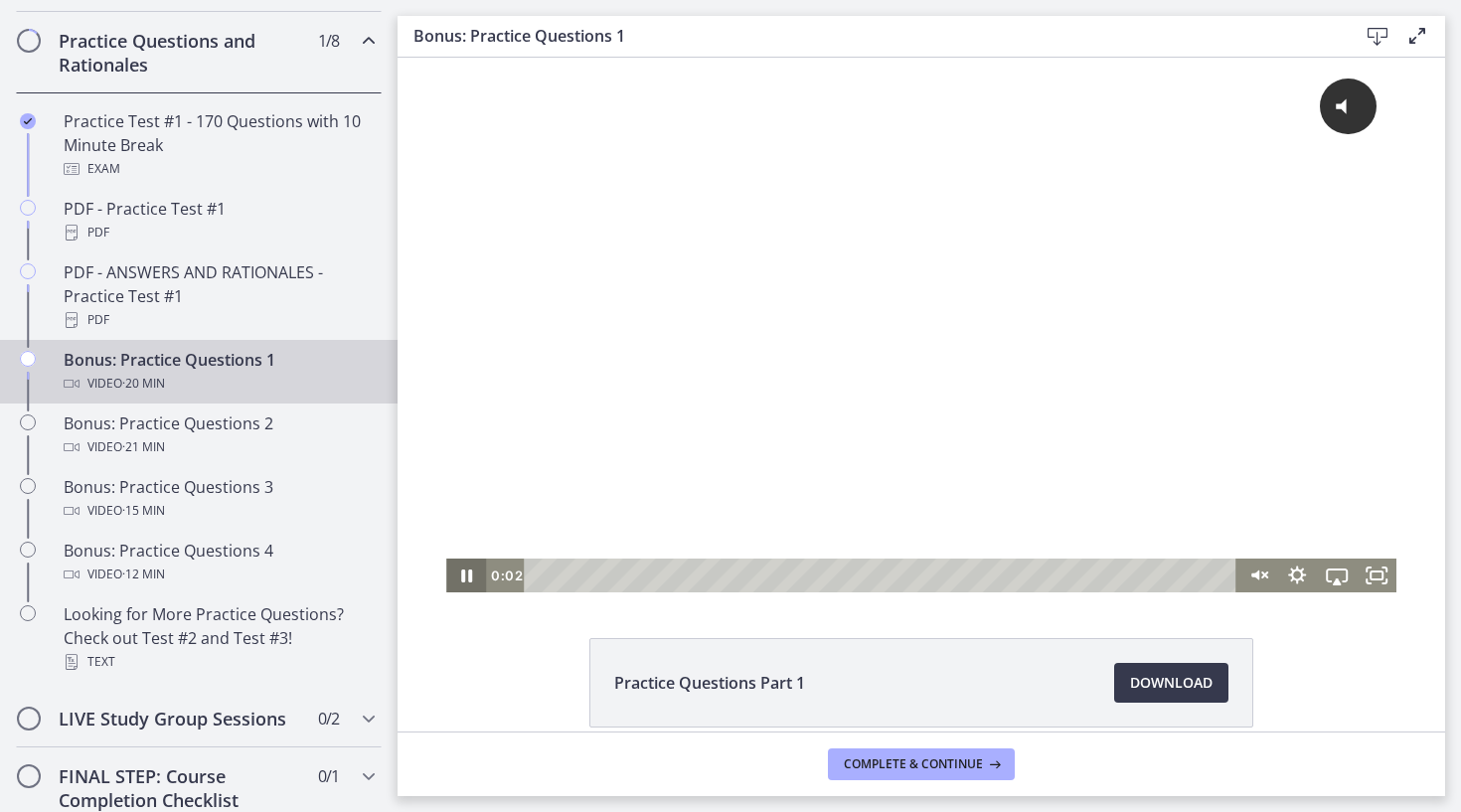 click 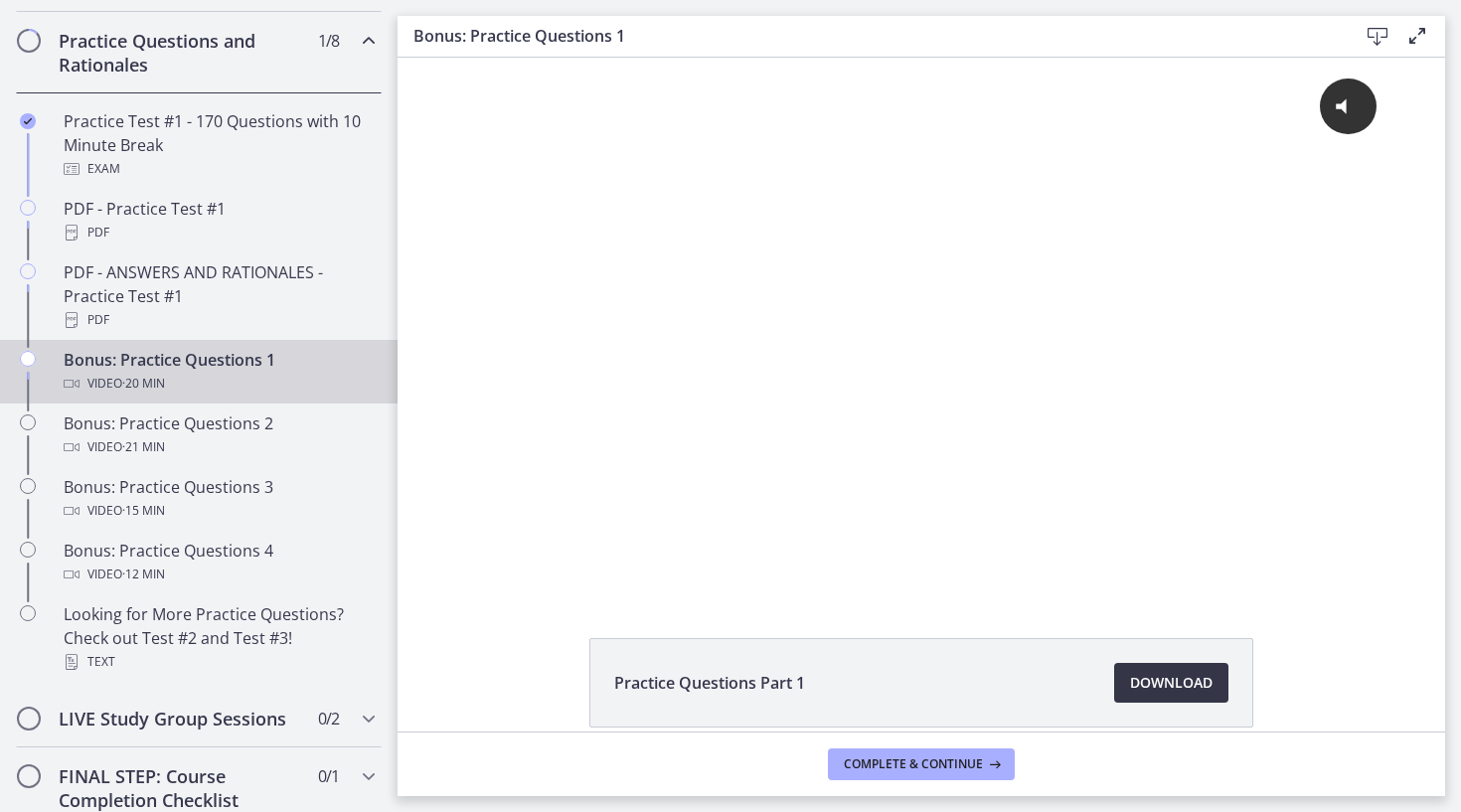 click on "Download
Opens in a new window" at bounding box center (1171, 683) 